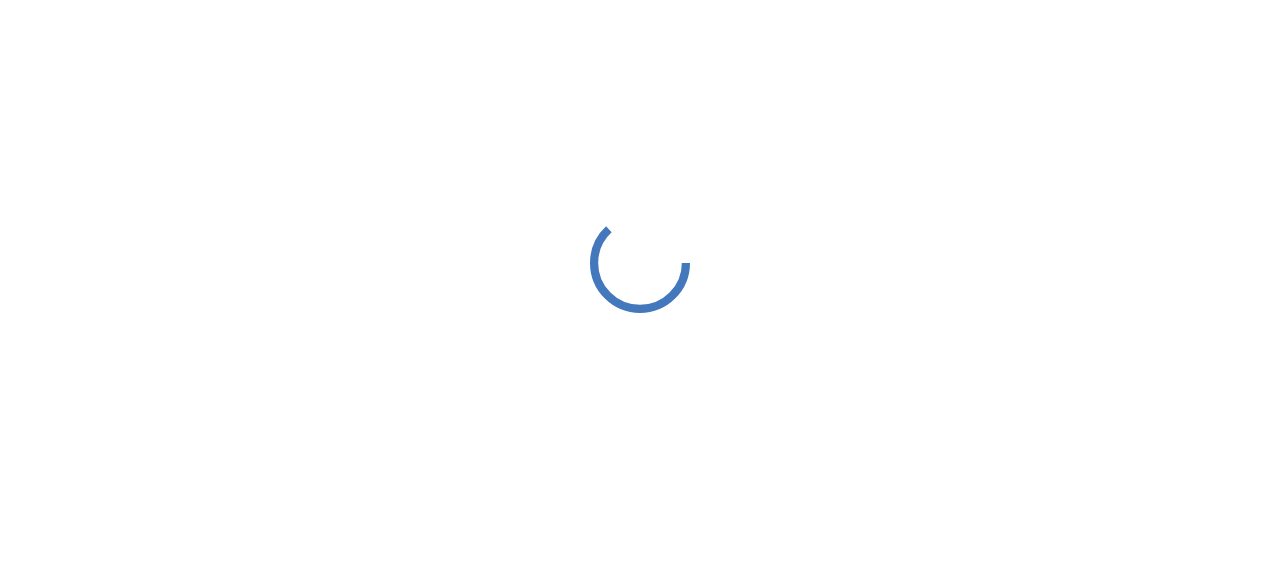 scroll, scrollTop: 0, scrollLeft: 0, axis: both 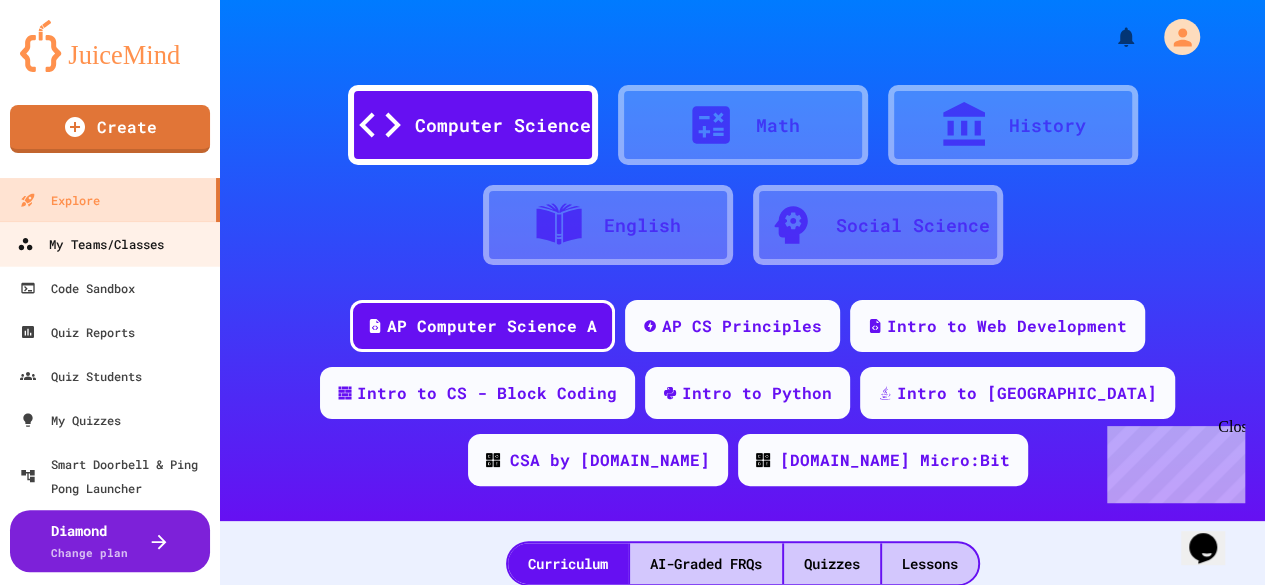 click on "My Teams/Classes" at bounding box center (90, 244) 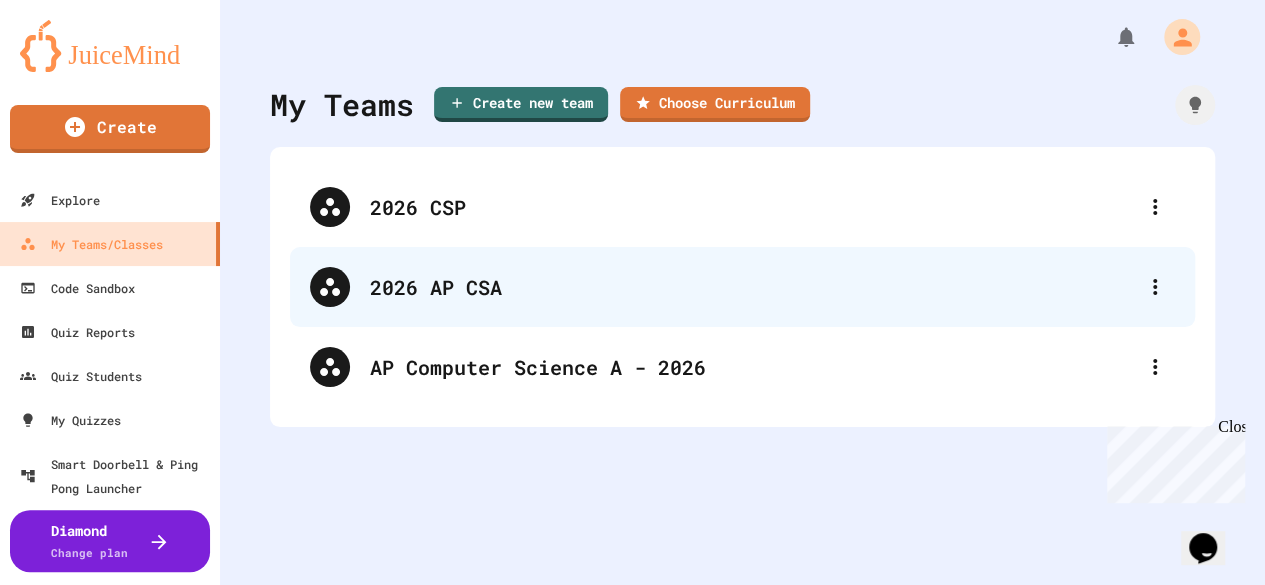 click on "2026 AP CSA" at bounding box center [752, 287] 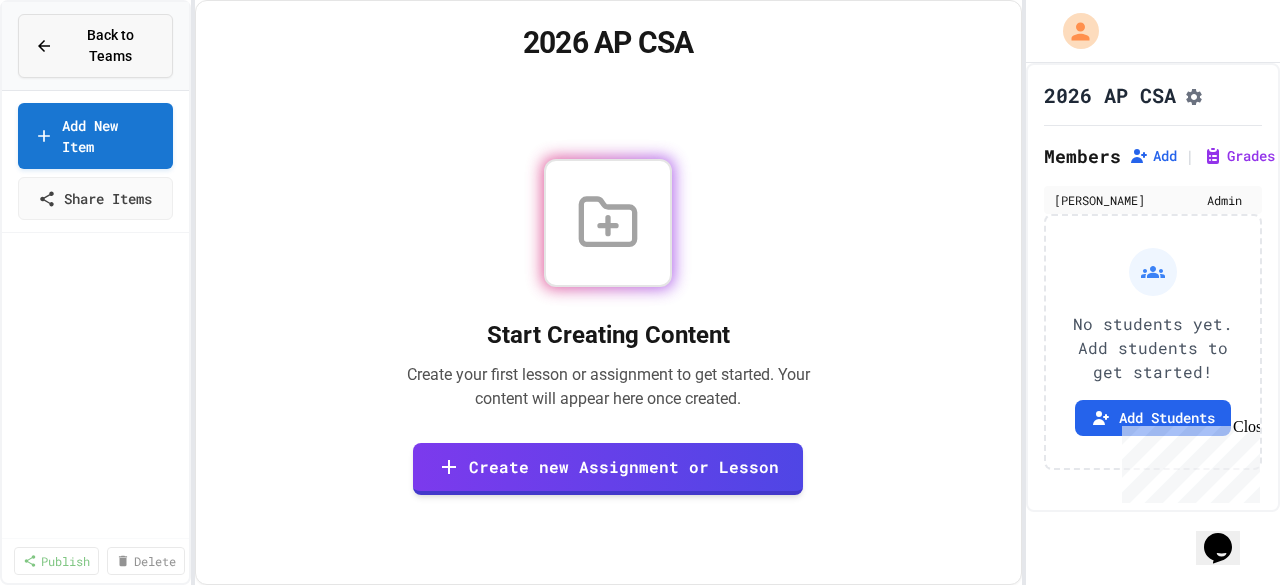 click 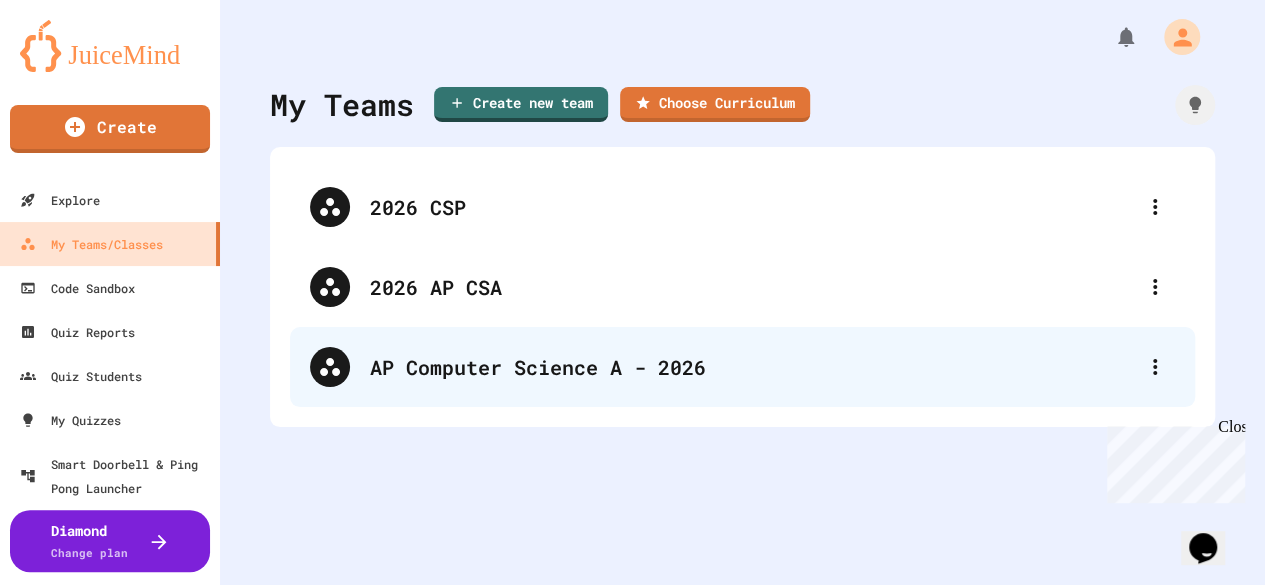 click on "AP Computer Science A - 2026" at bounding box center [752, 367] 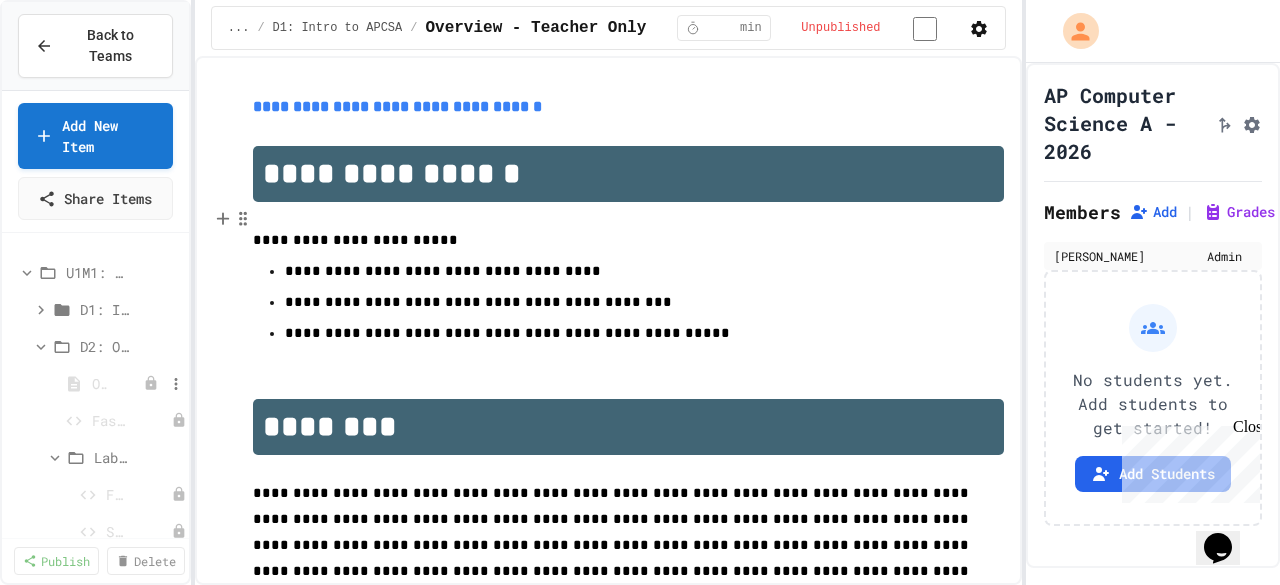 click at bounding box center [165, 384] 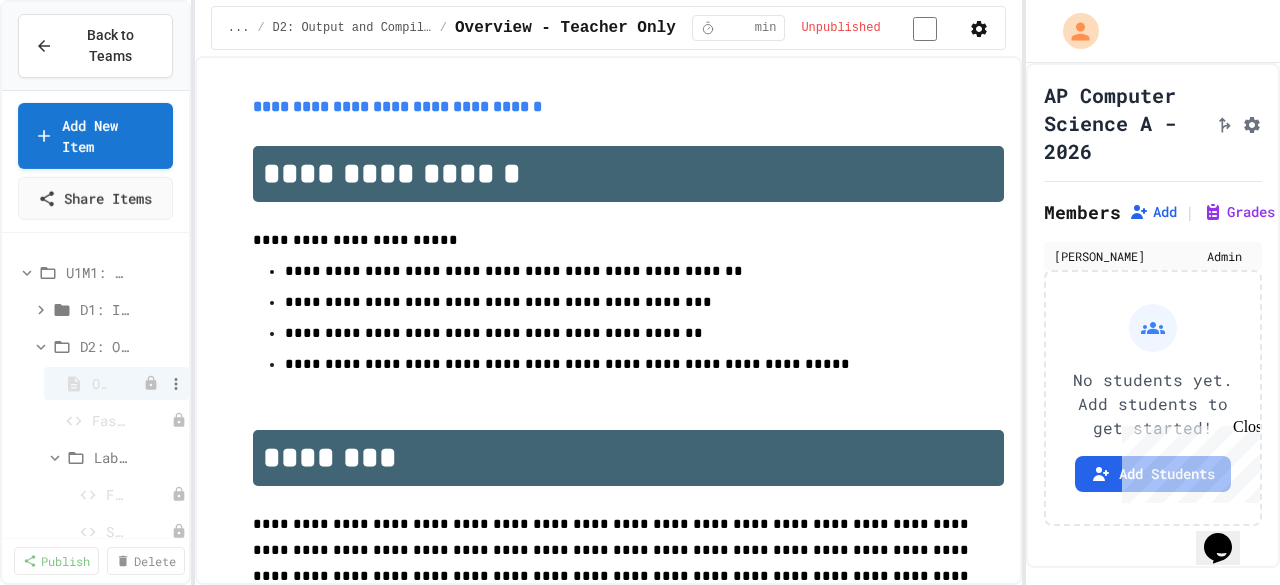 click on "Overview - Teacher Only" at bounding box center [116, 383] 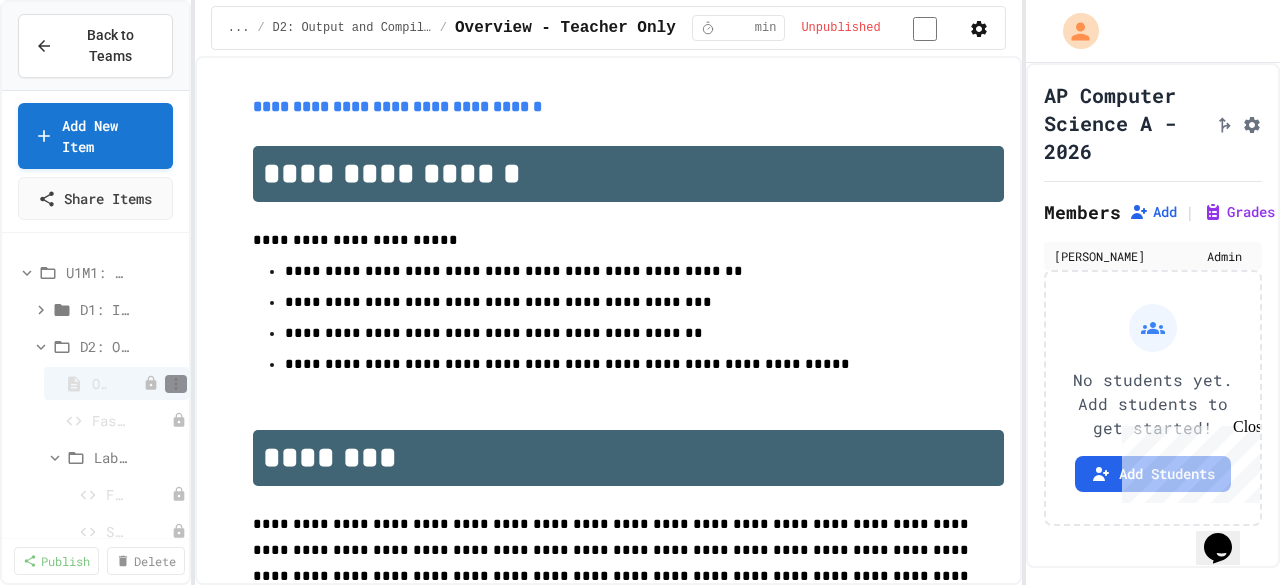 click at bounding box center (176, 384) 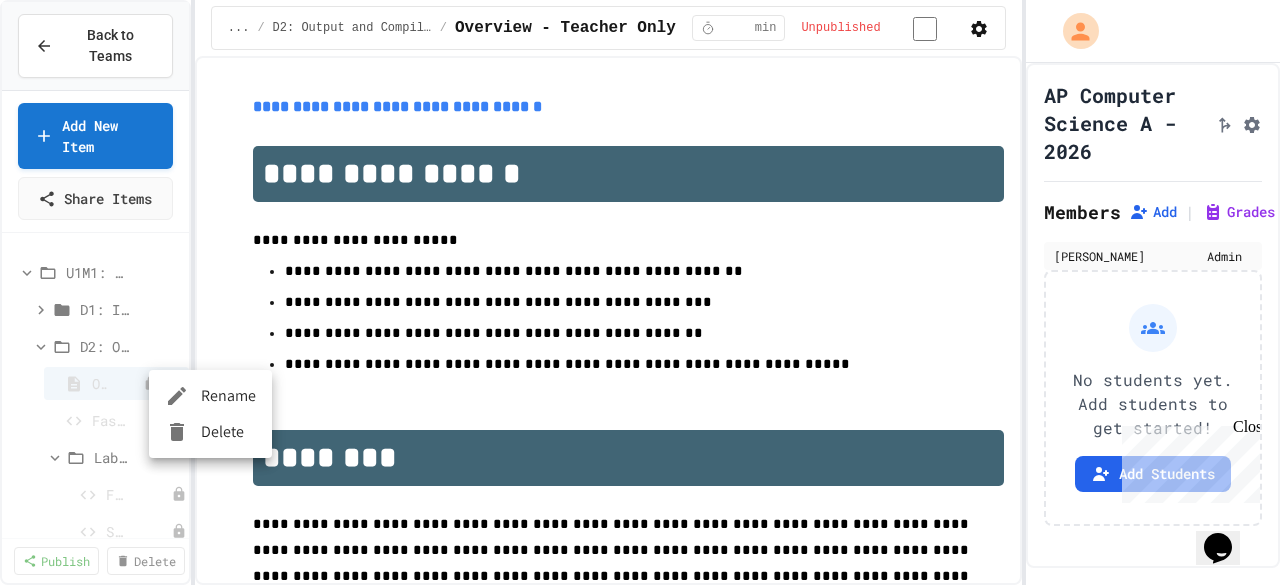 click at bounding box center [640, 292] 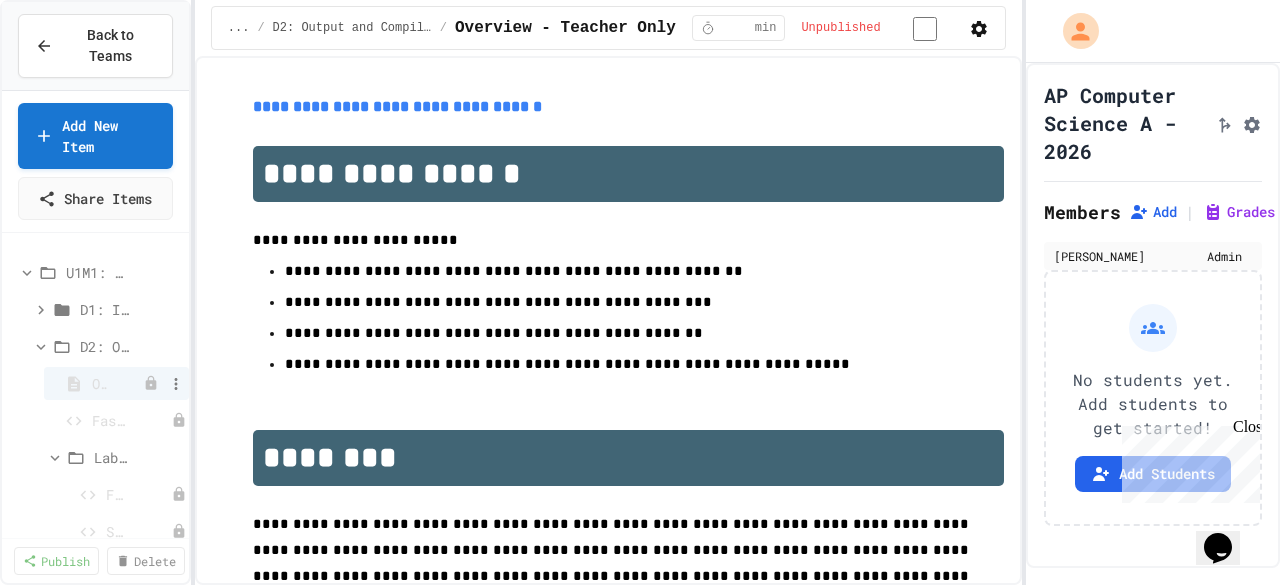 click 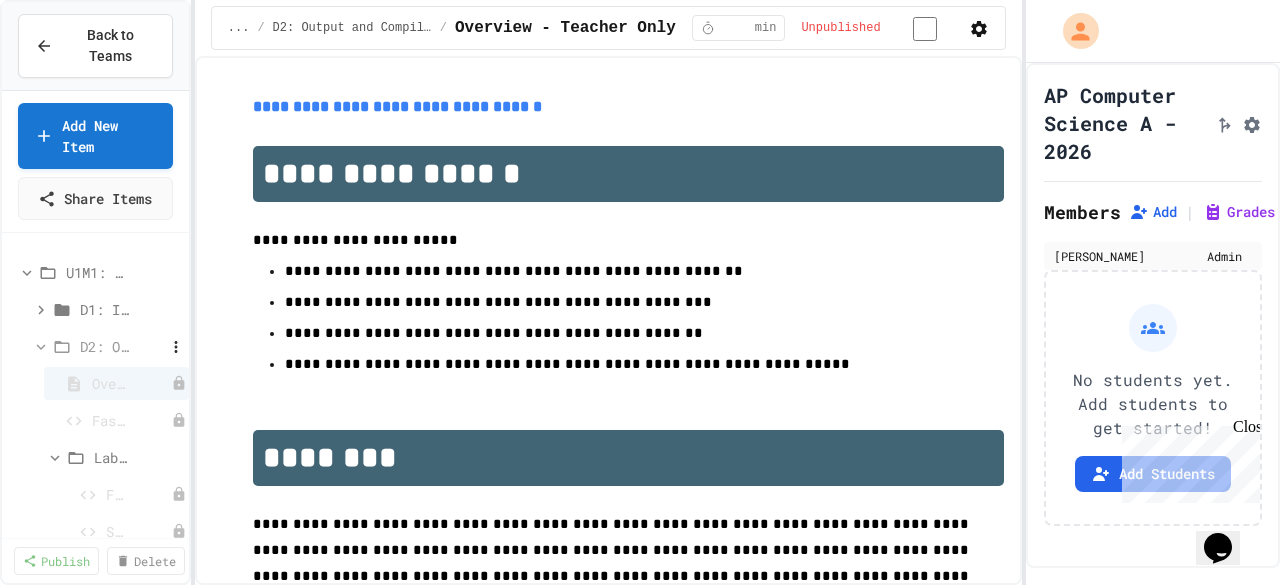click on "D2: Output and Compiling Code" at bounding box center (109, 346) 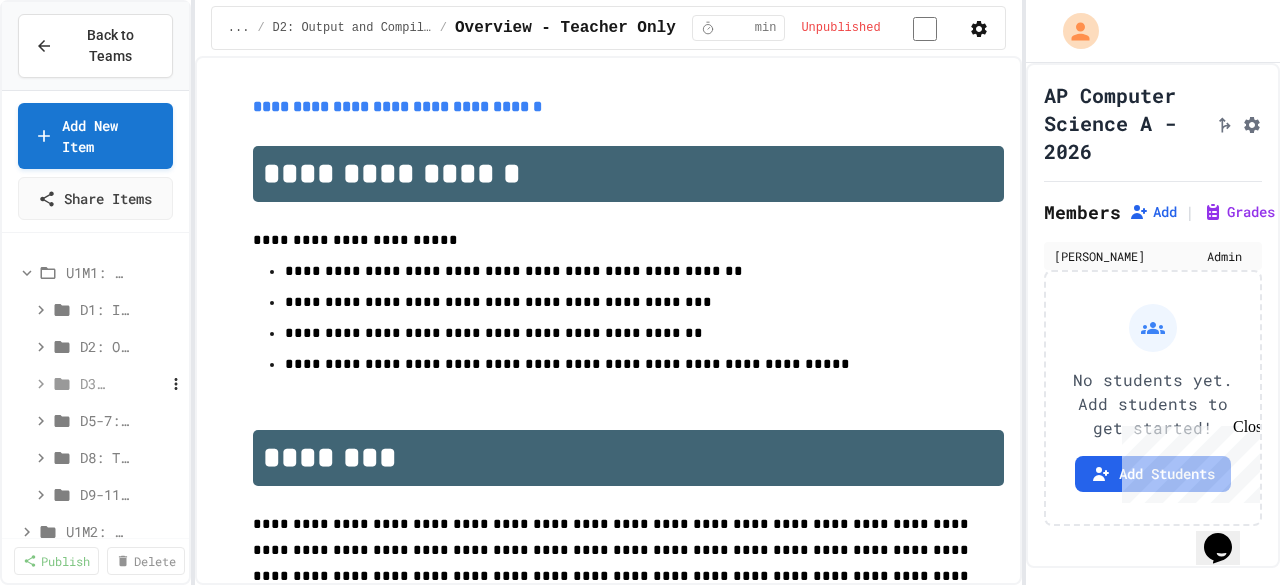 scroll, scrollTop: 230, scrollLeft: 0, axis: vertical 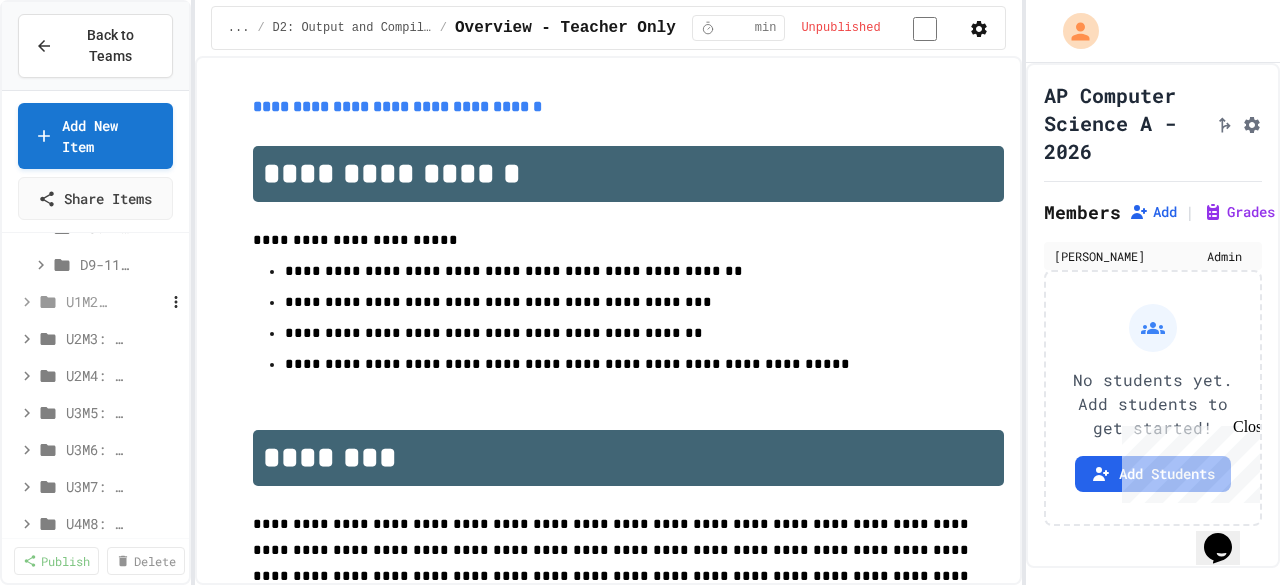 click on "U1M2: Using Classes and Objects" at bounding box center [87, 301] 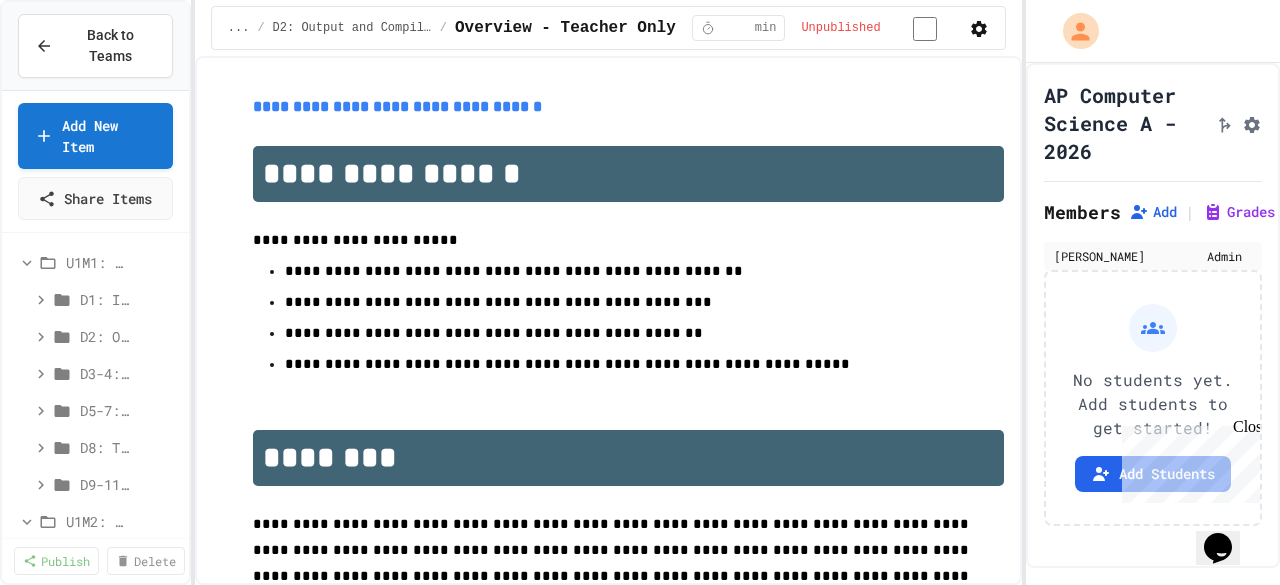 scroll, scrollTop: 0, scrollLeft: 0, axis: both 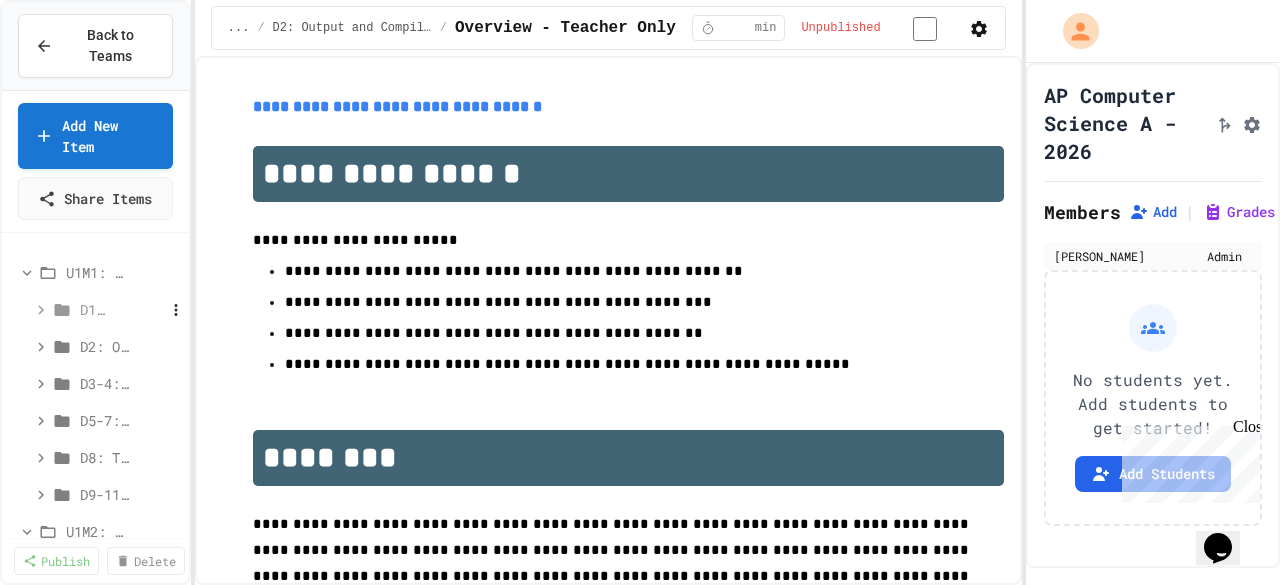 click 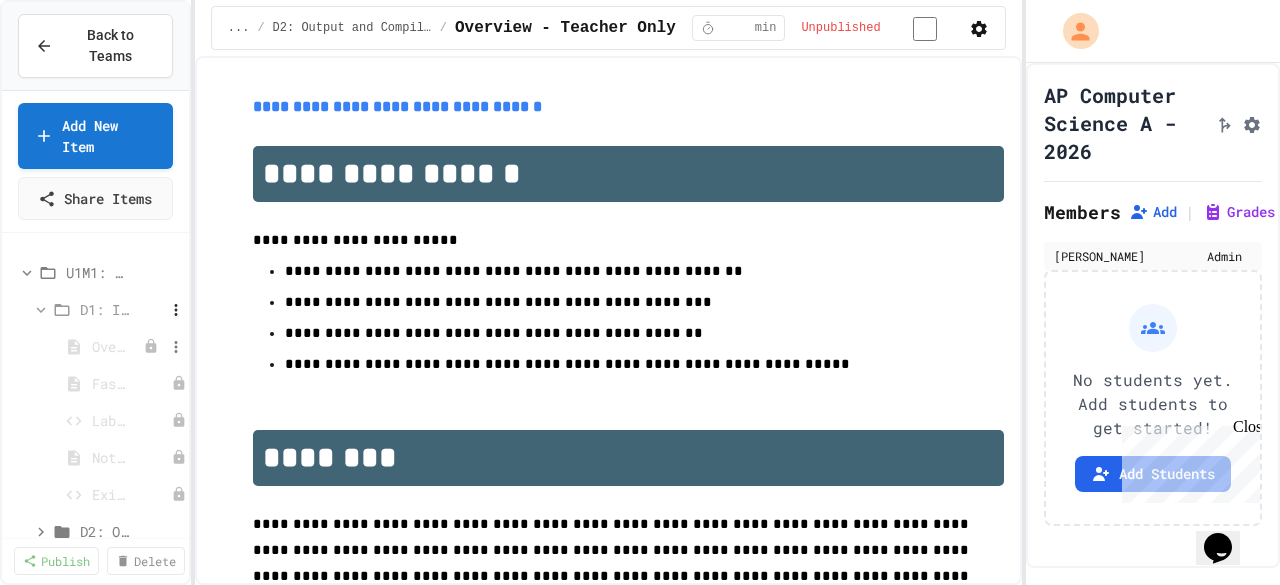 click on "Overview - Teacher Only" at bounding box center [116, 346] 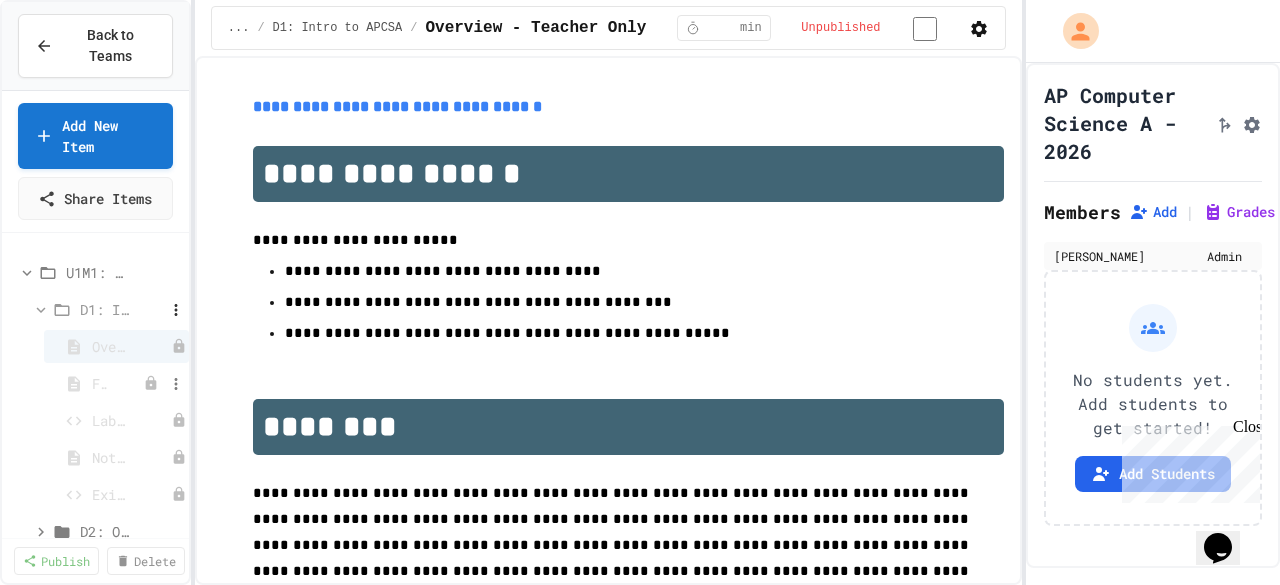 click on "Fast Start" at bounding box center [76, 383] 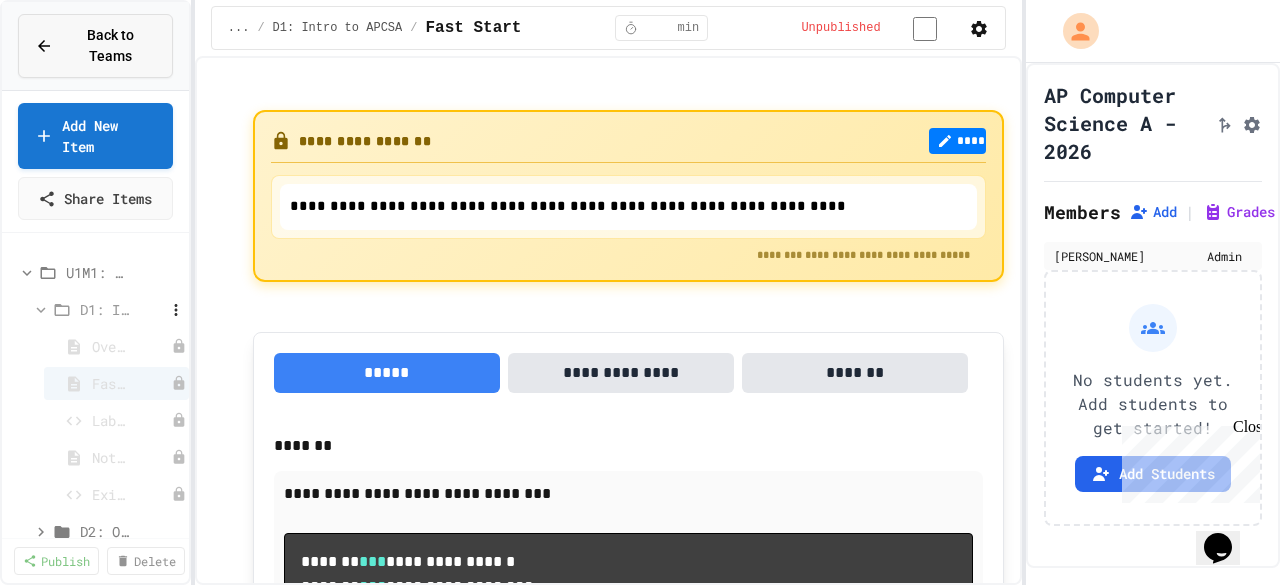 click on "Back to Teams" at bounding box center (95, 46) 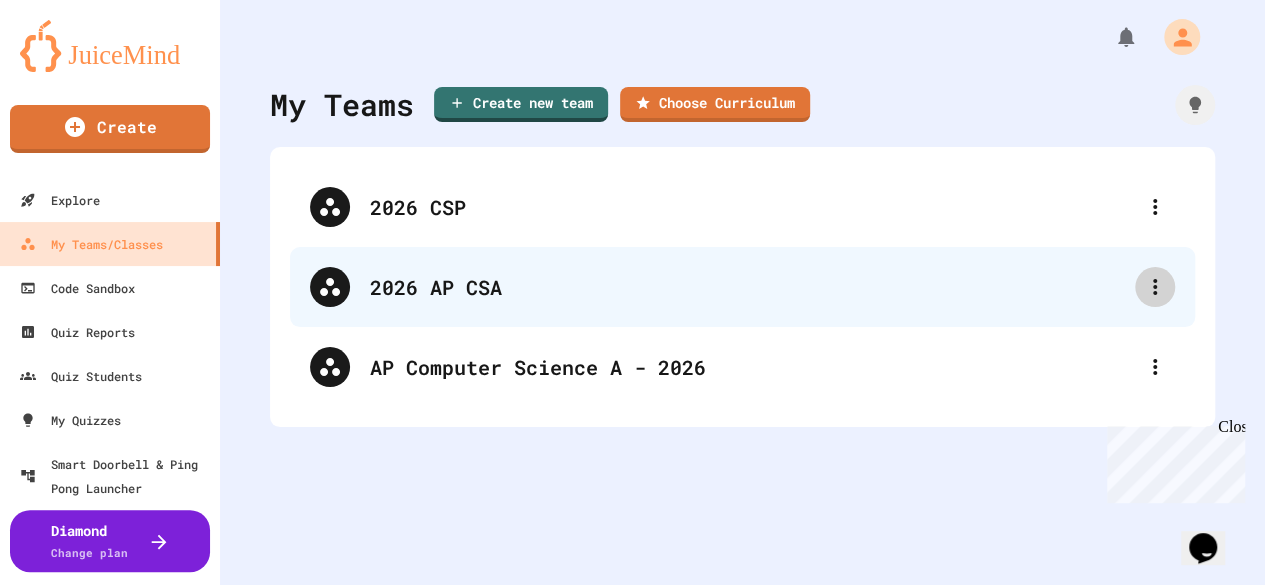 click 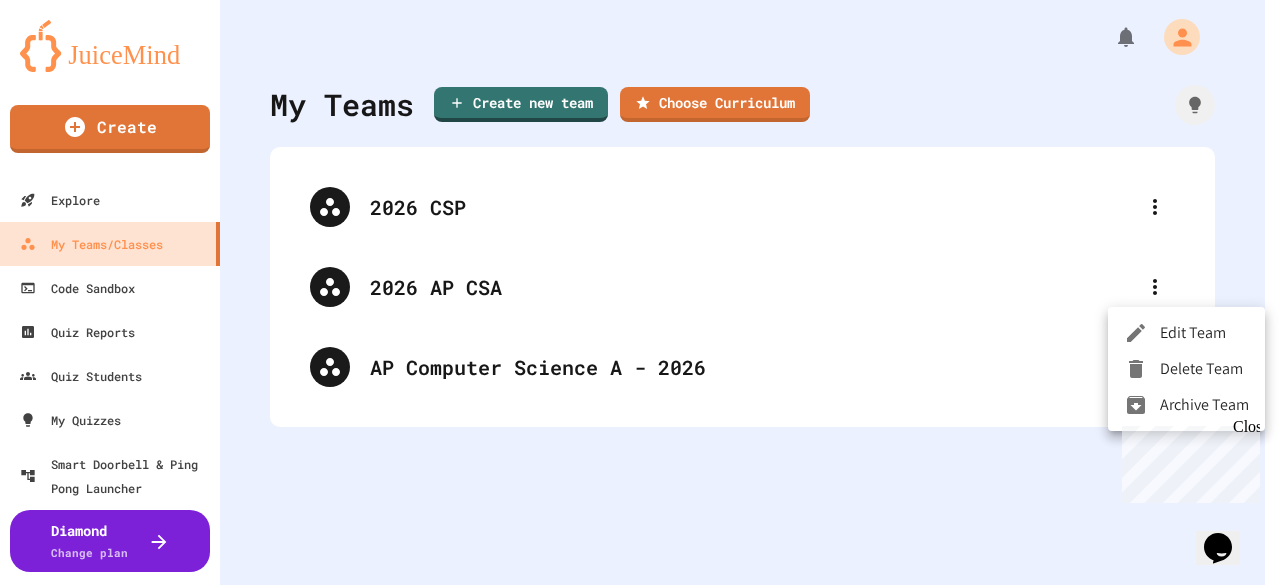 click on "Delete Team" at bounding box center [1186, 369] 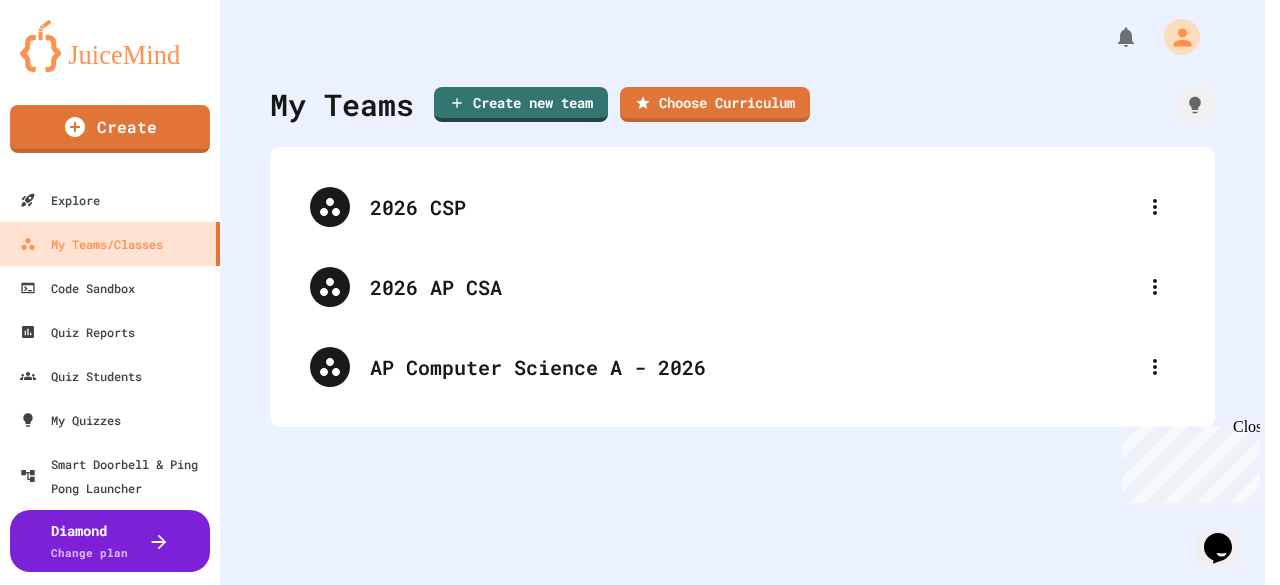 click on "Delete" at bounding box center [757, 866] 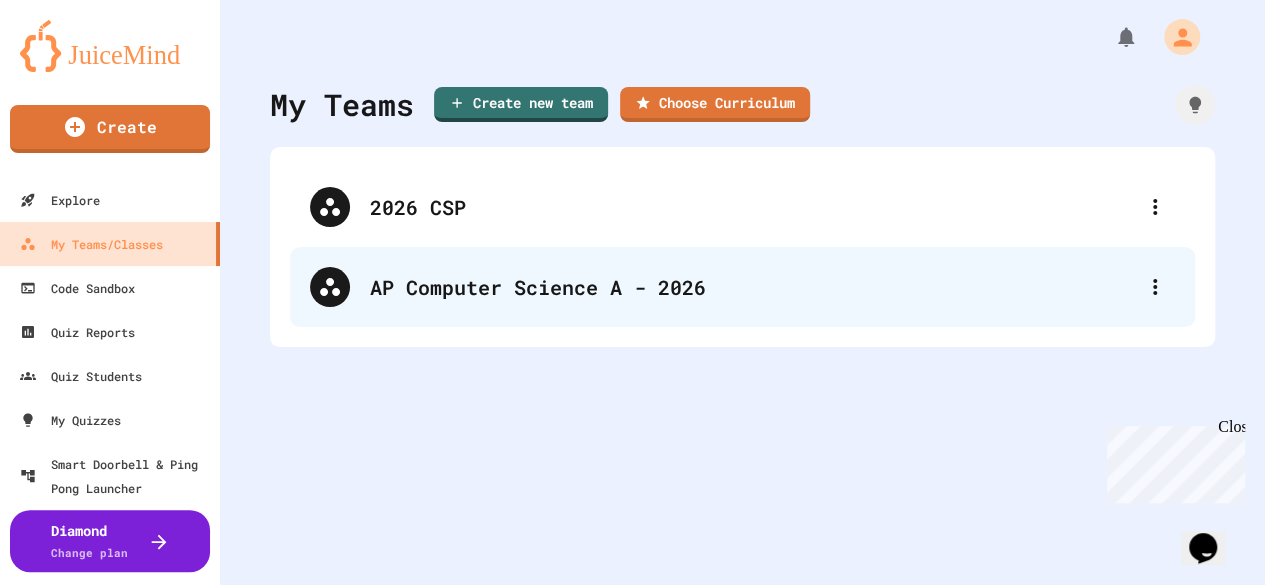 click on "AP Computer Science A - 2026" at bounding box center [742, 287] 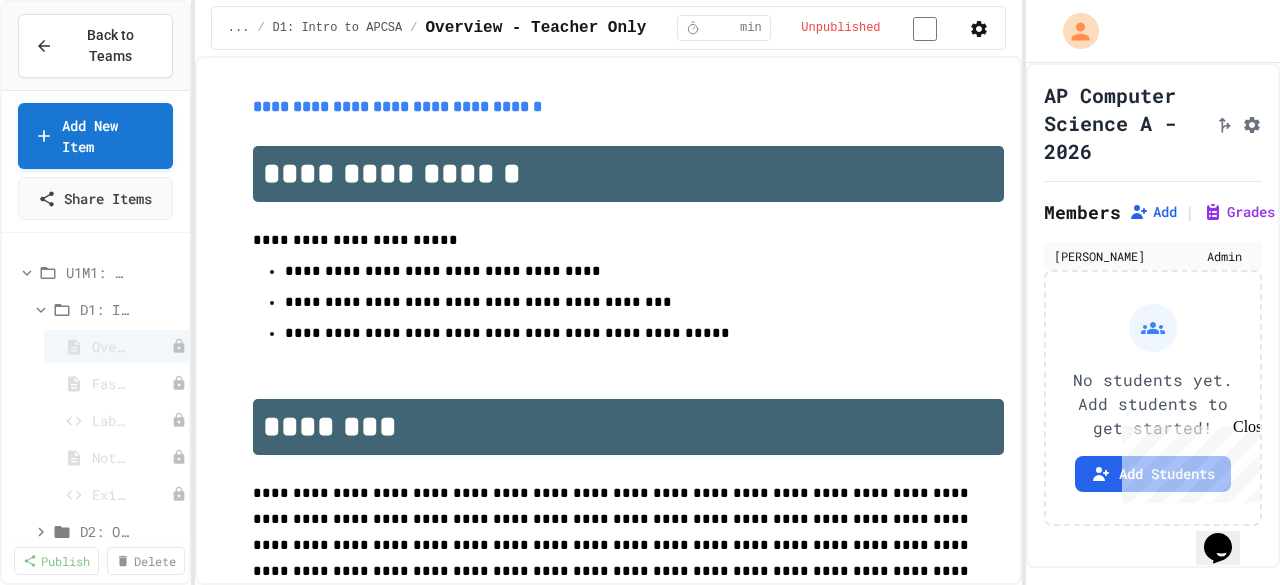 click on "Close" at bounding box center [1245, 430] 